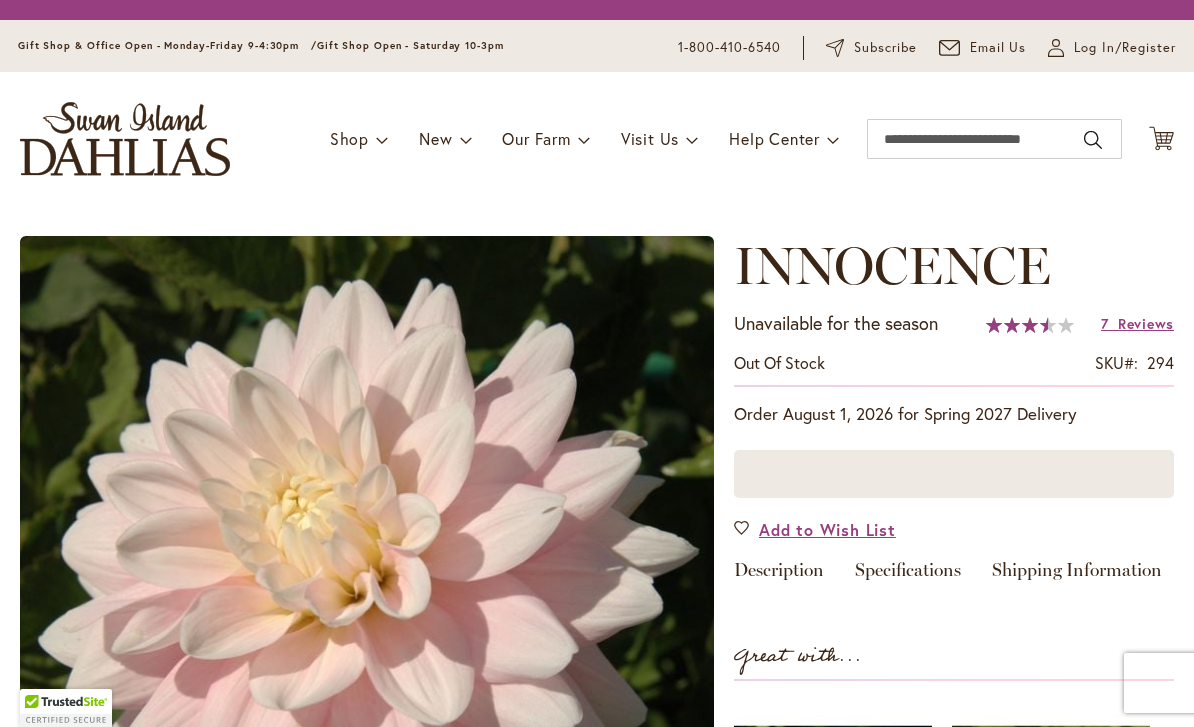 scroll, scrollTop: 0, scrollLeft: 0, axis: both 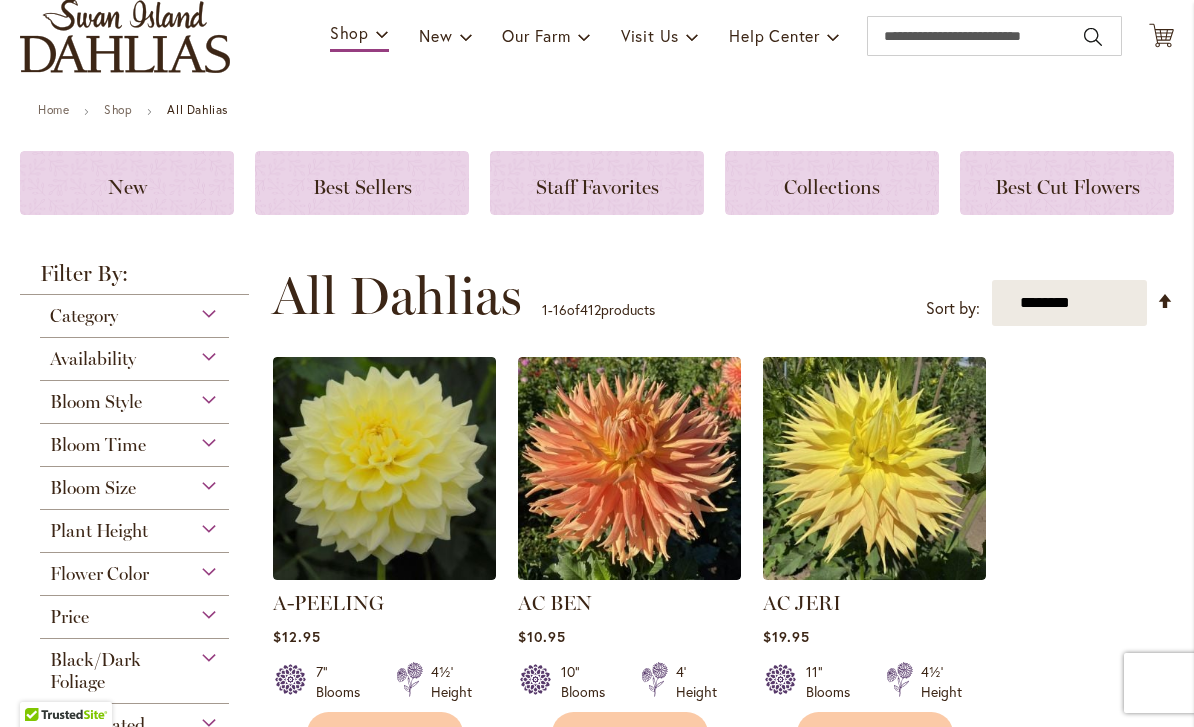 click at bounding box center (384, 468) 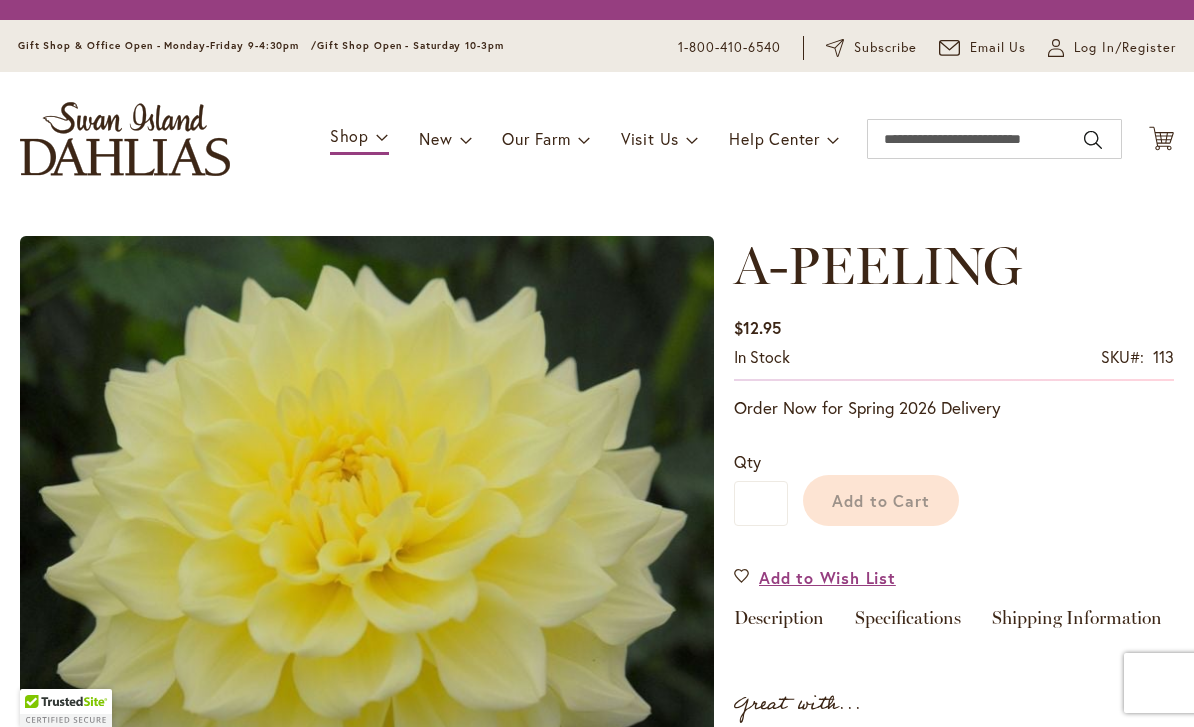 scroll, scrollTop: 0, scrollLeft: 0, axis: both 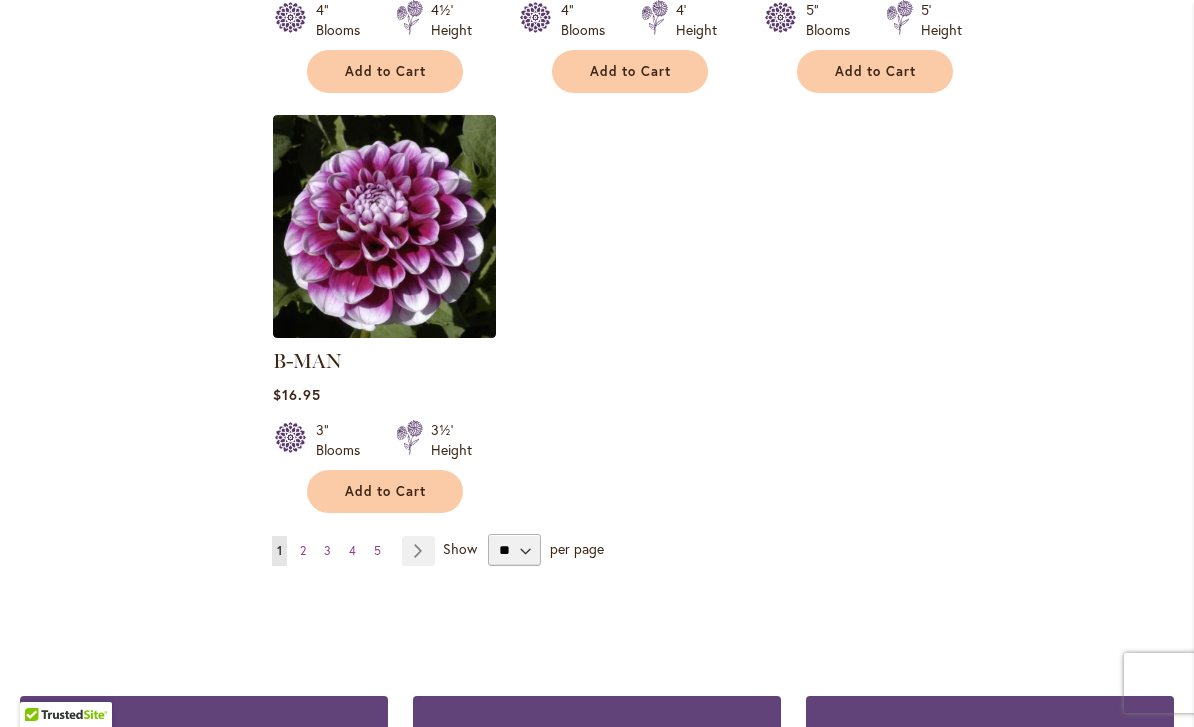 click on "Page
Next" at bounding box center (418, 551) 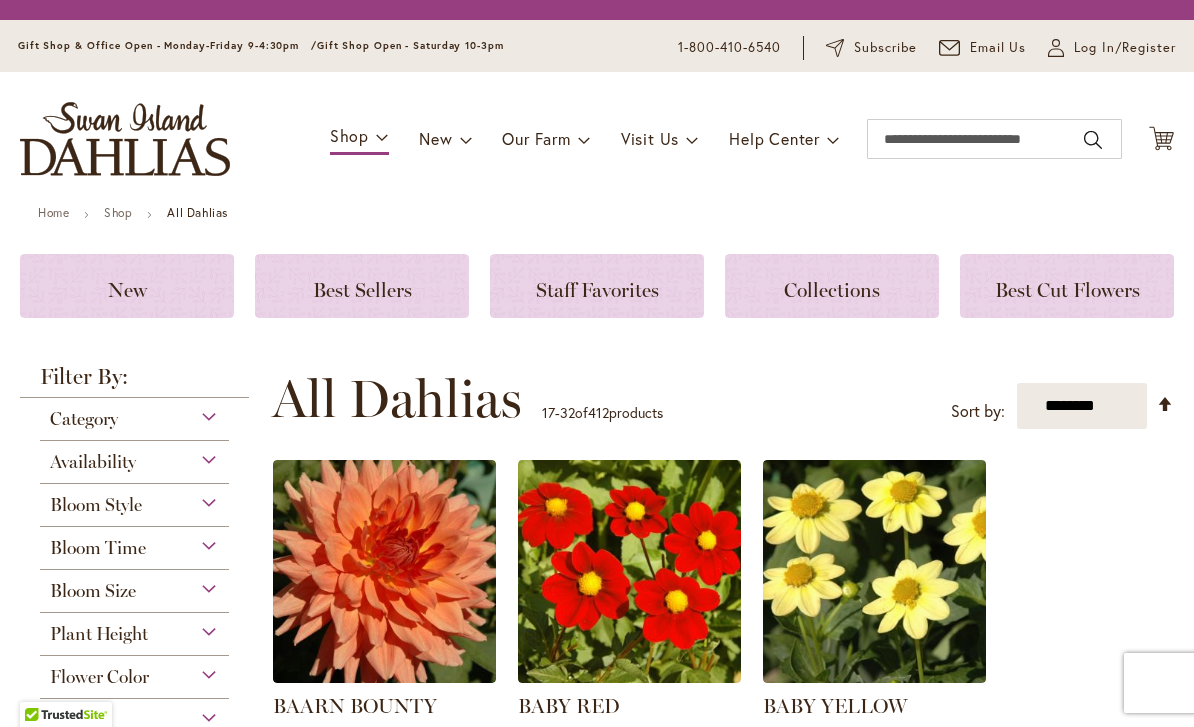 scroll, scrollTop: 0, scrollLeft: 0, axis: both 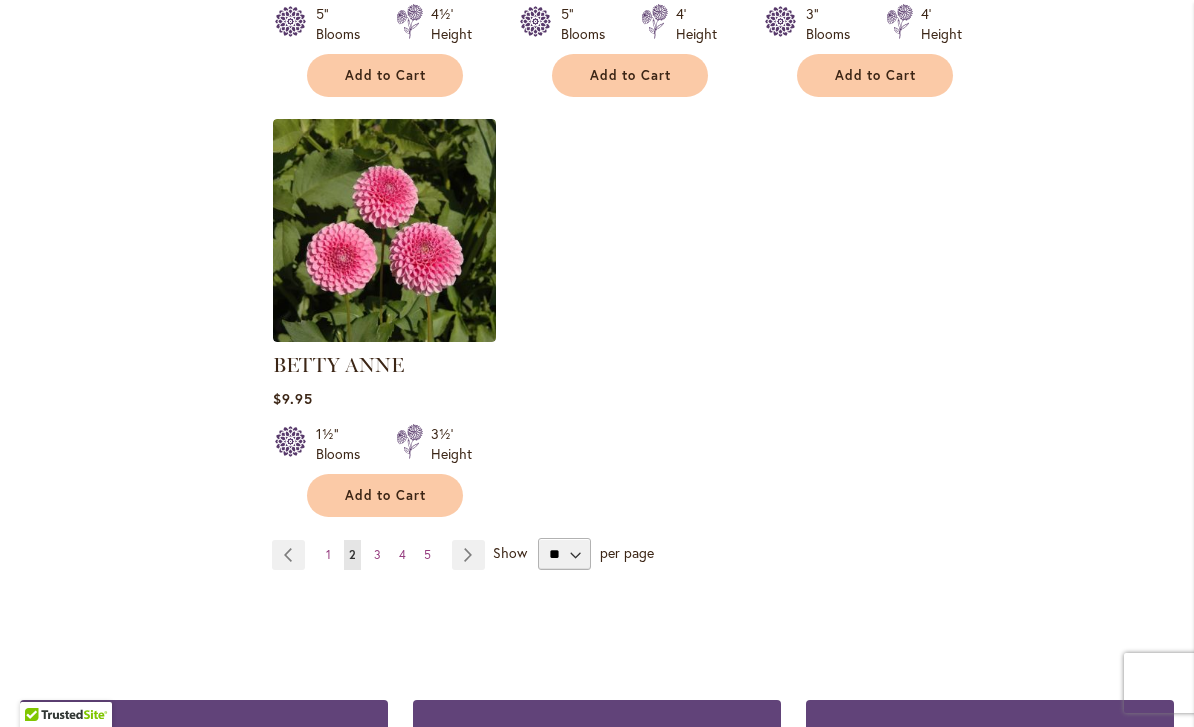 click on "Page
Next" at bounding box center [468, 555] 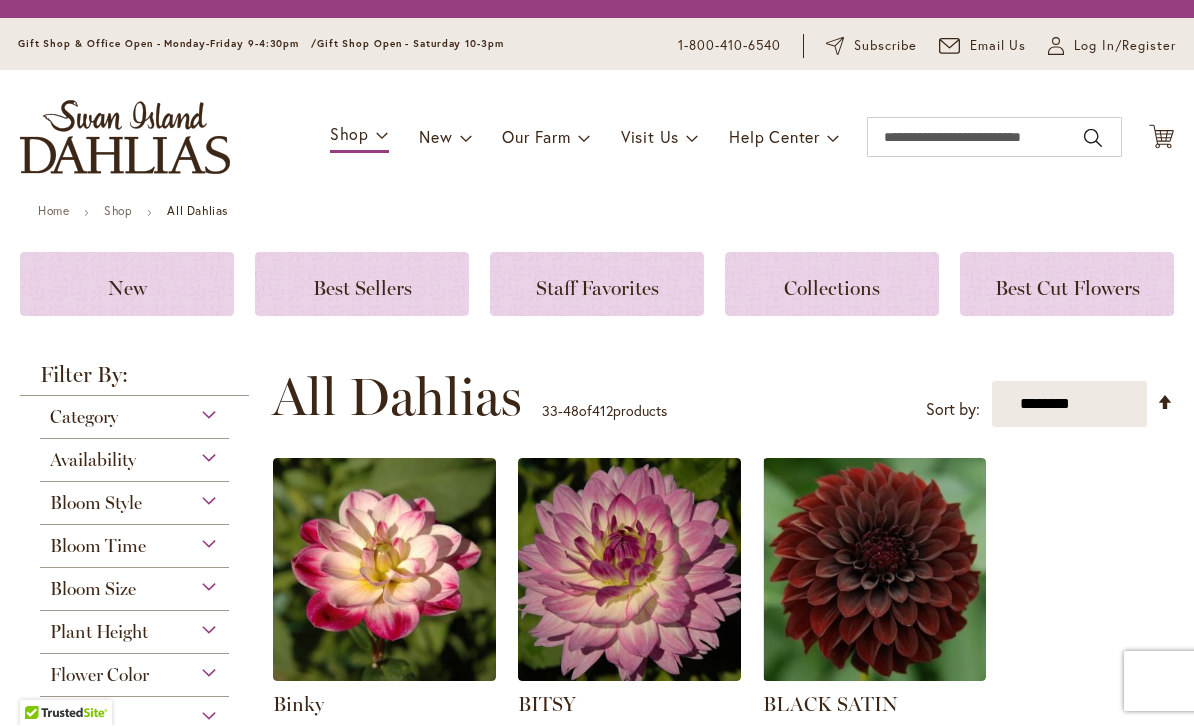 scroll, scrollTop: 2, scrollLeft: 0, axis: vertical 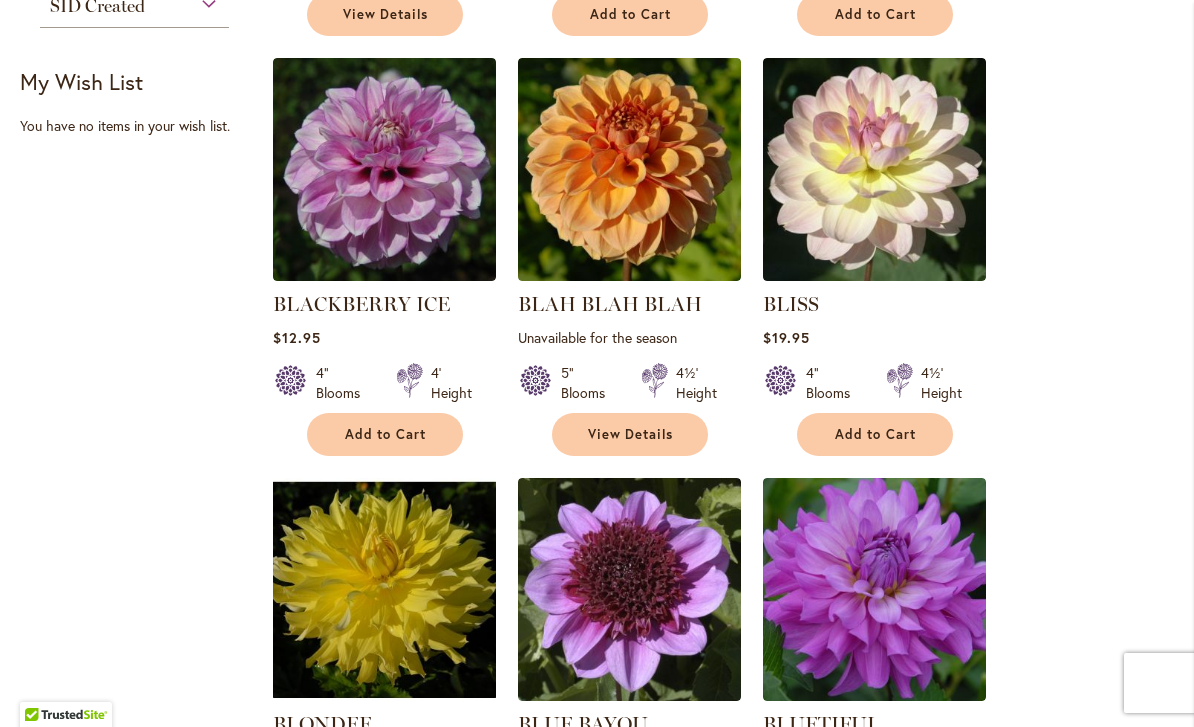 click at bounding box center [874, 169] 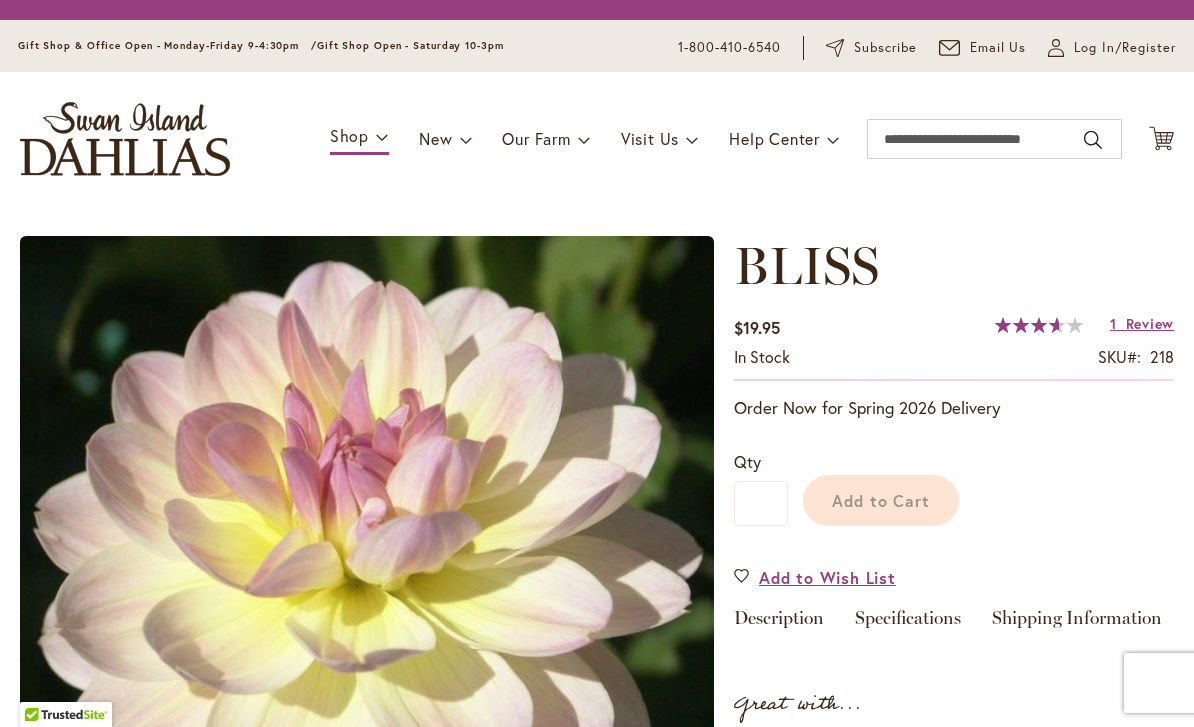 scroll, scrollTop: 0, scrollLeft: 0, axis: both 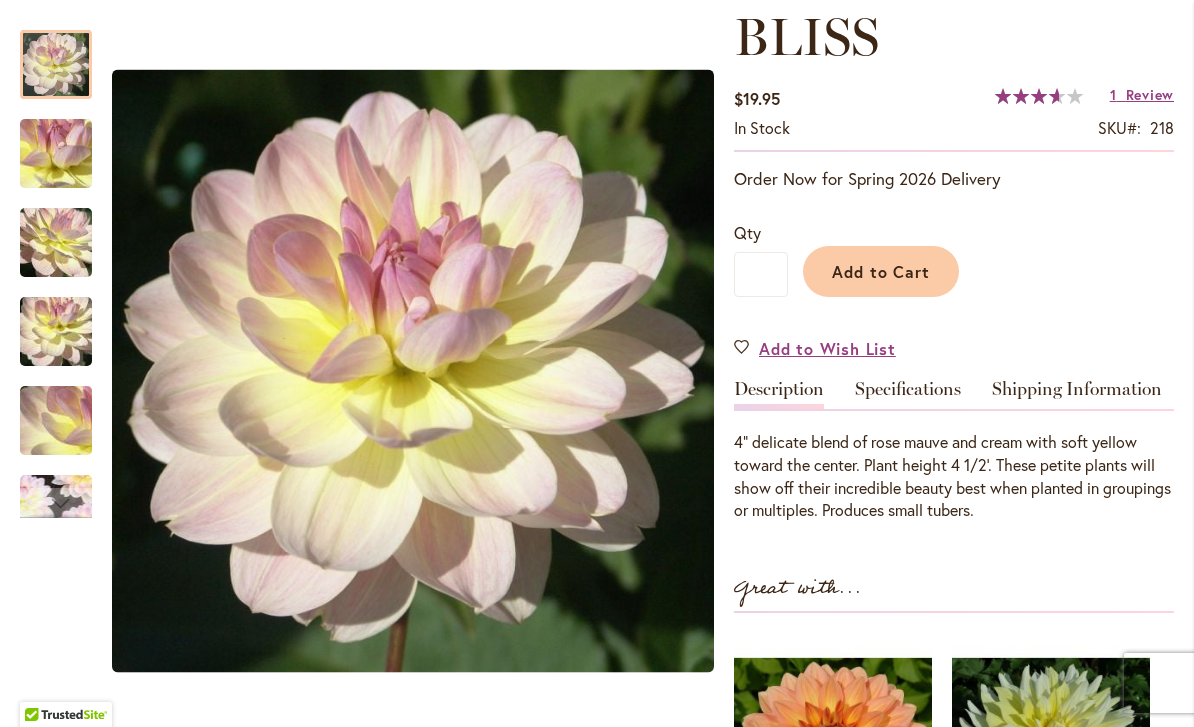 click at bounding box center (56, 503) 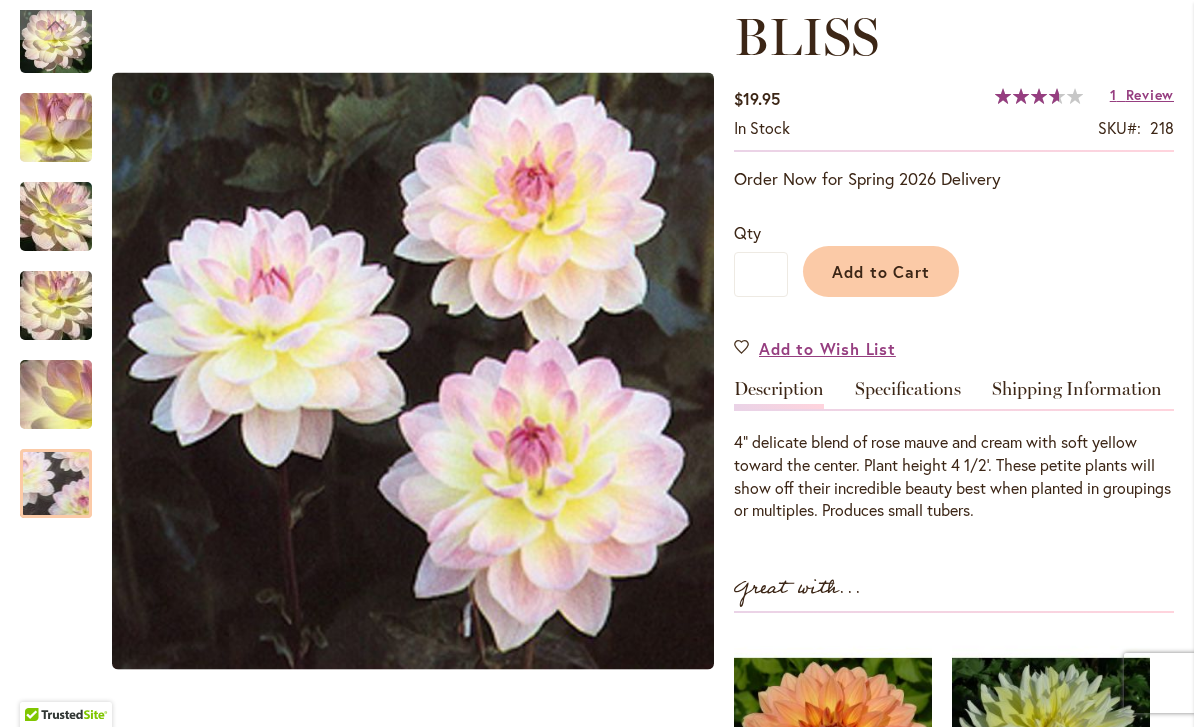 click at bounding box center (56, 484) 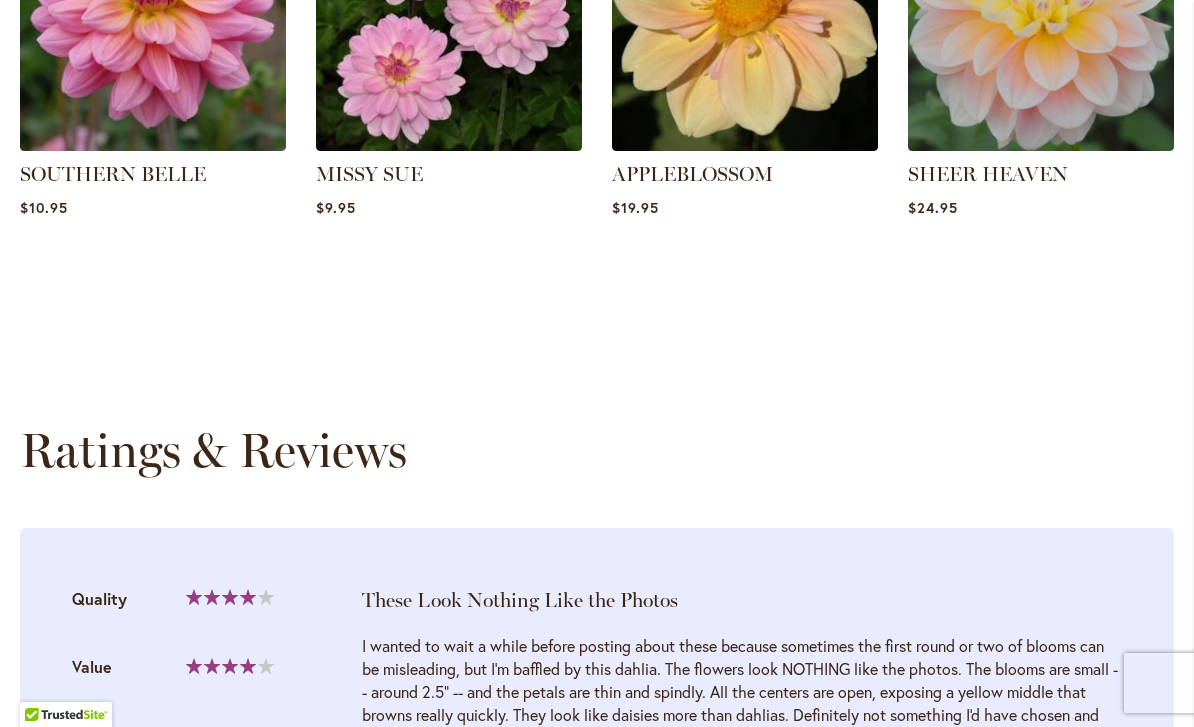 scroll, scrollTop: 1623, scrollLeft: 0, axis: vertical 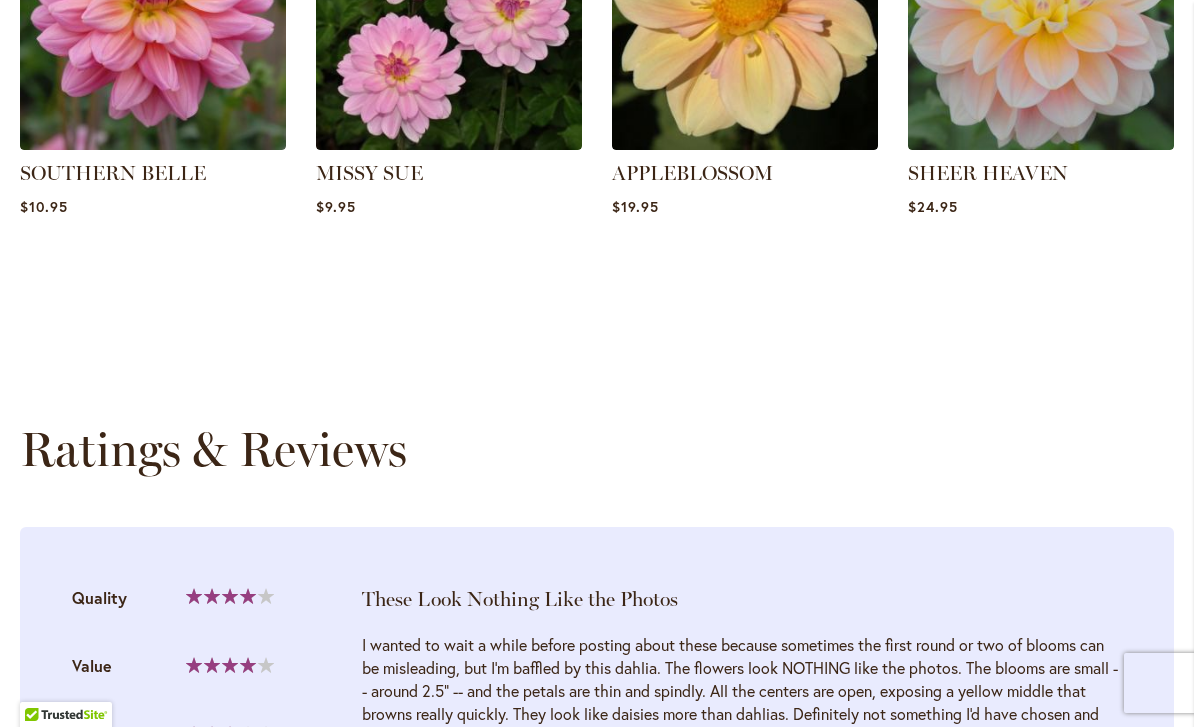 click at bounding box center [1041, 17] 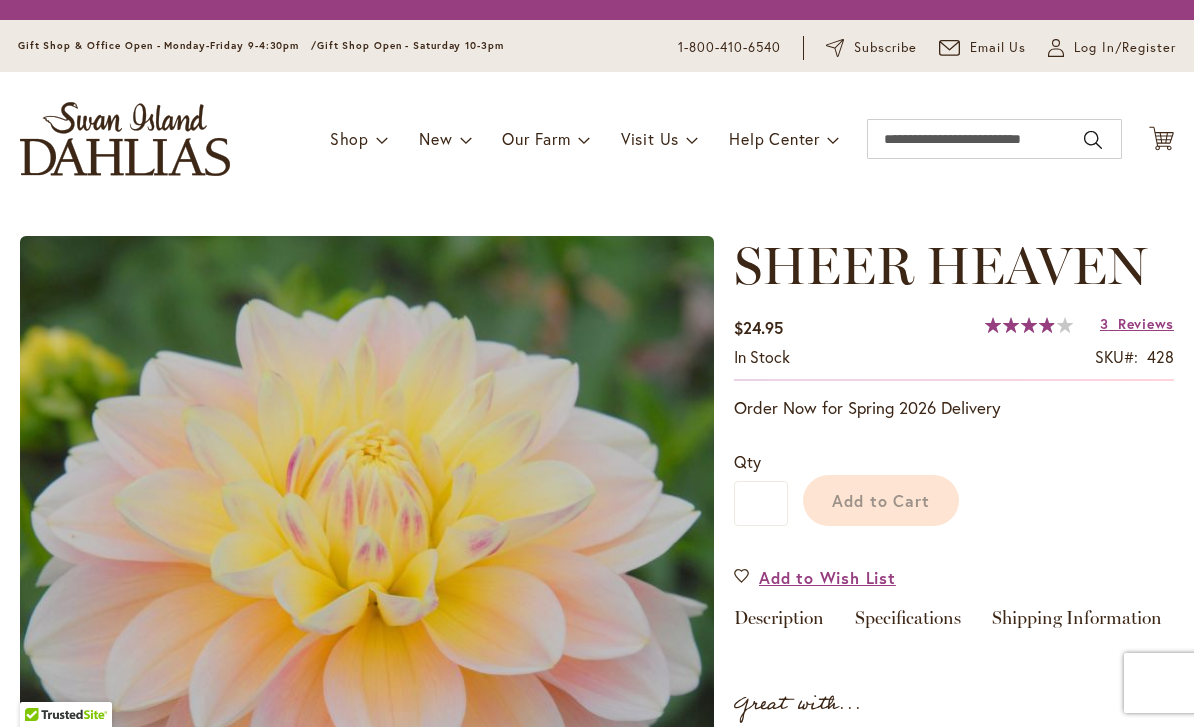 scroll, scrollTop: 0, scrollLeft: 0, axis: both 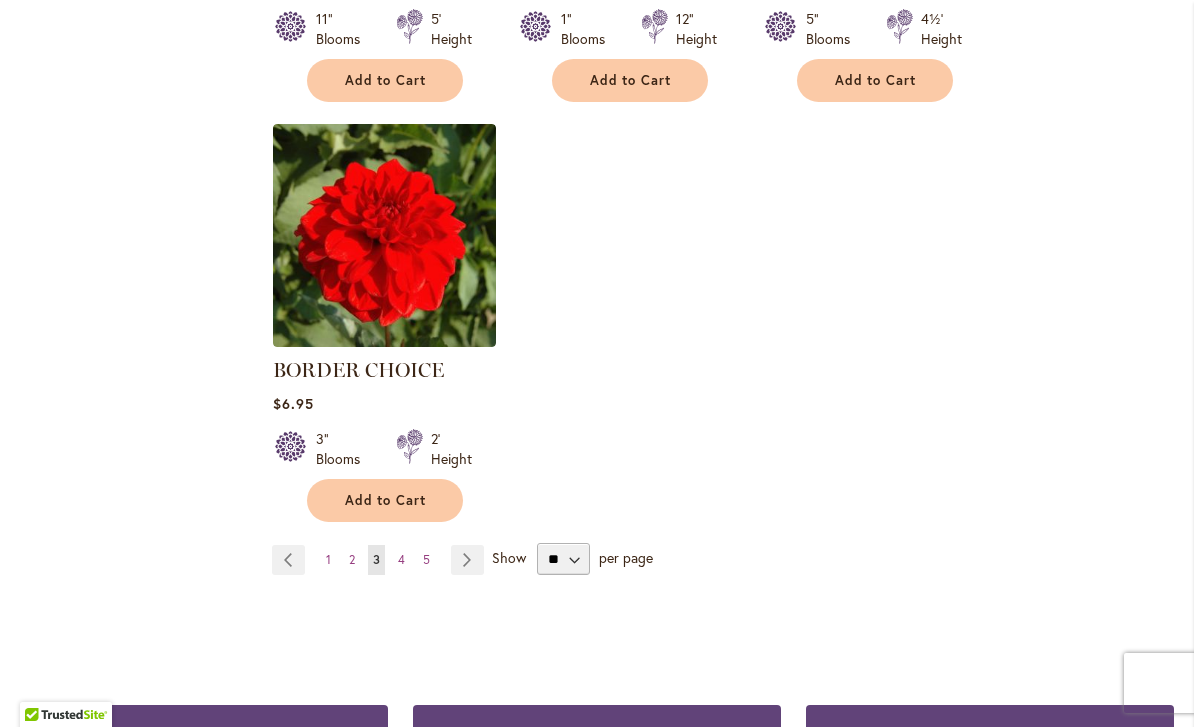 click on "Page
Next" at bounding box center (467, 560) 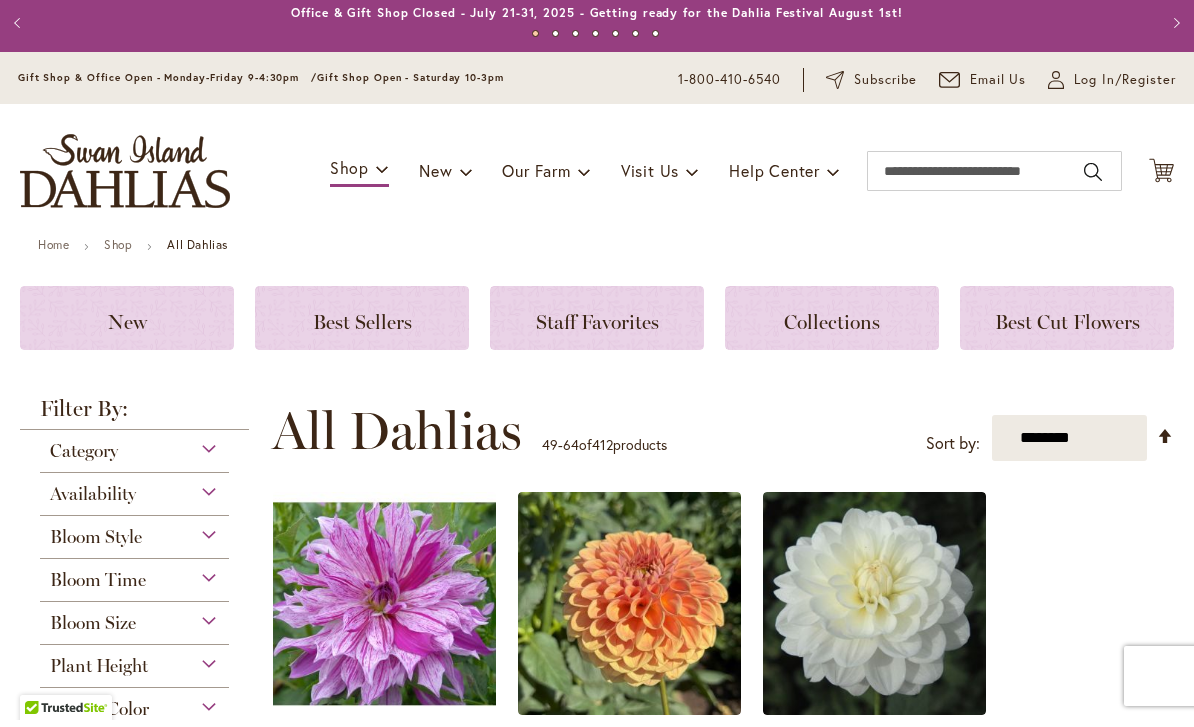 scroll, scrollTop: 0, scrollLeft: 0, axis: both 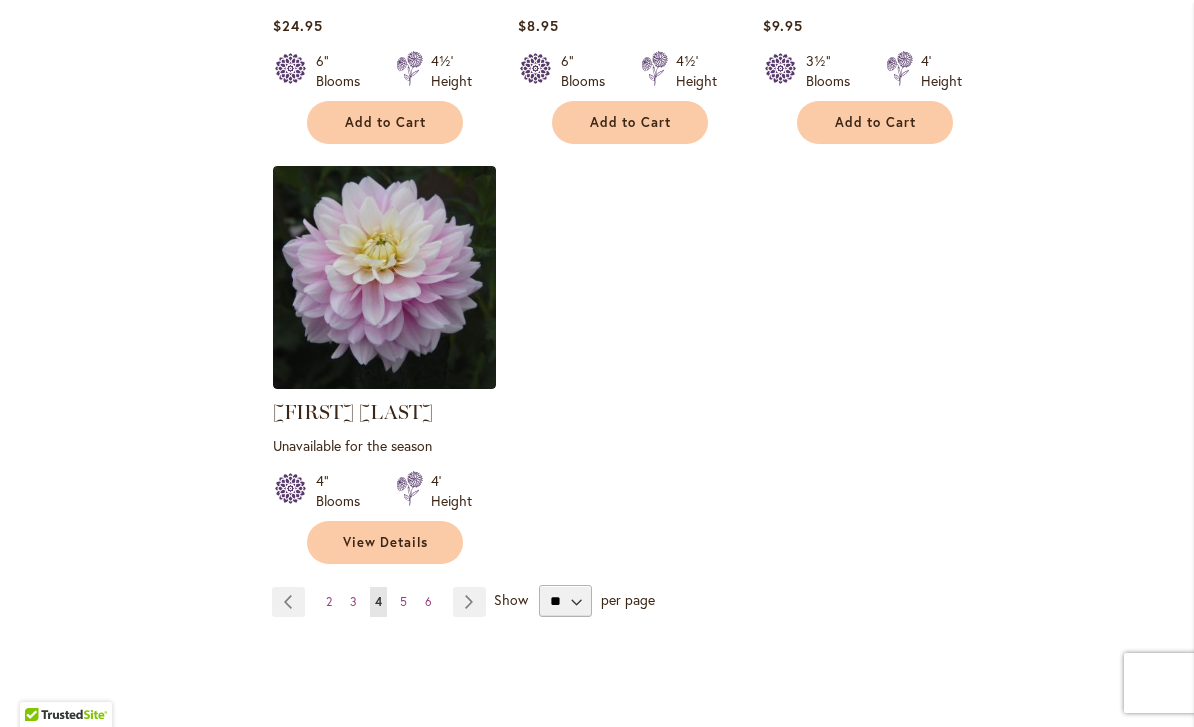 click on "Page
Next" at bounding box center [469, 602] 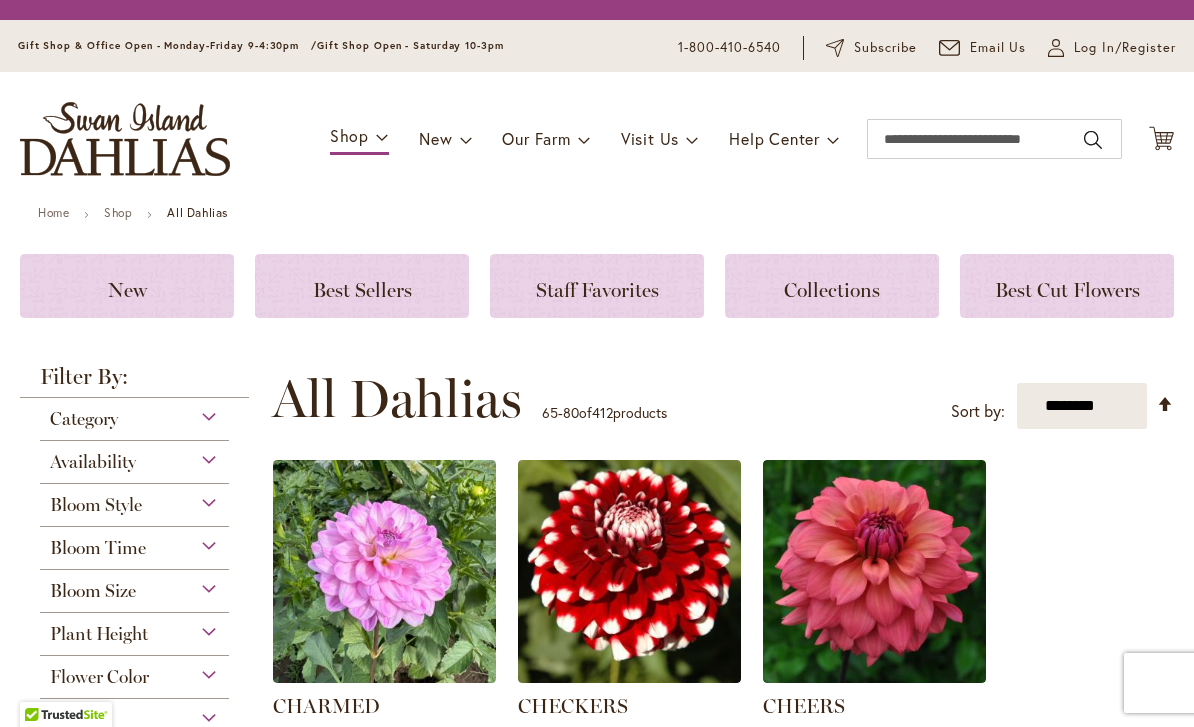 scroll, scrollTop: 0, scrollLeft: 0, axis: both 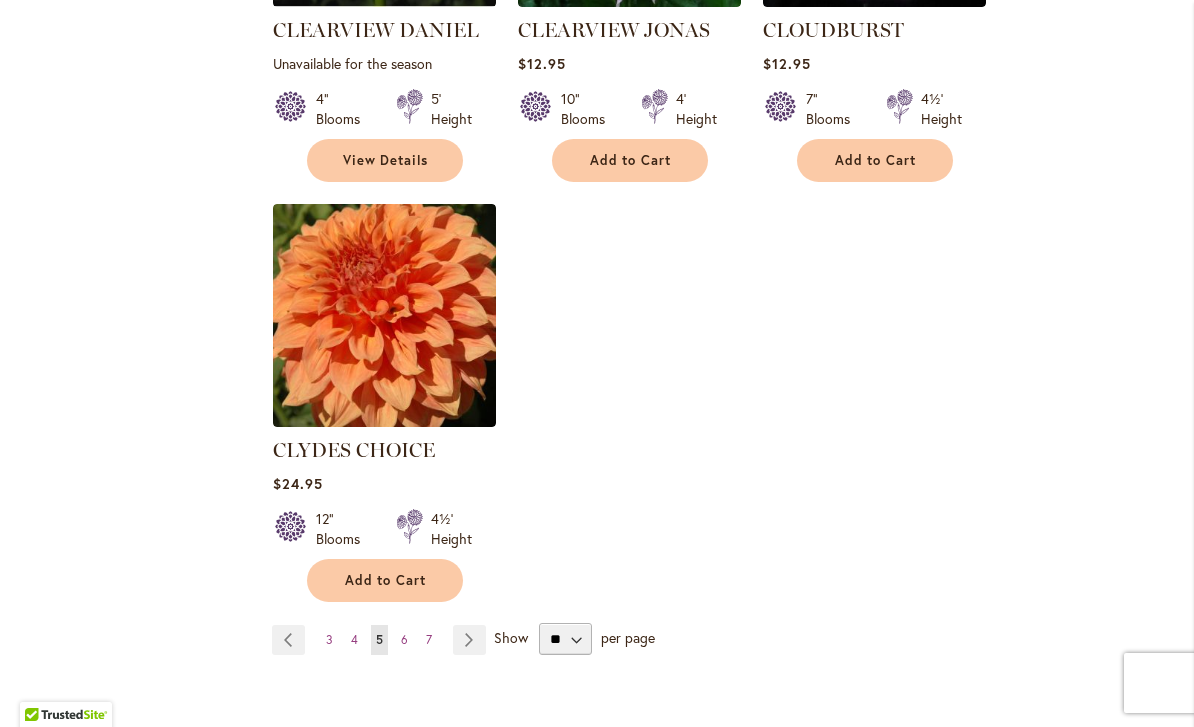 click on "Show" at bounding box center (511, 637) 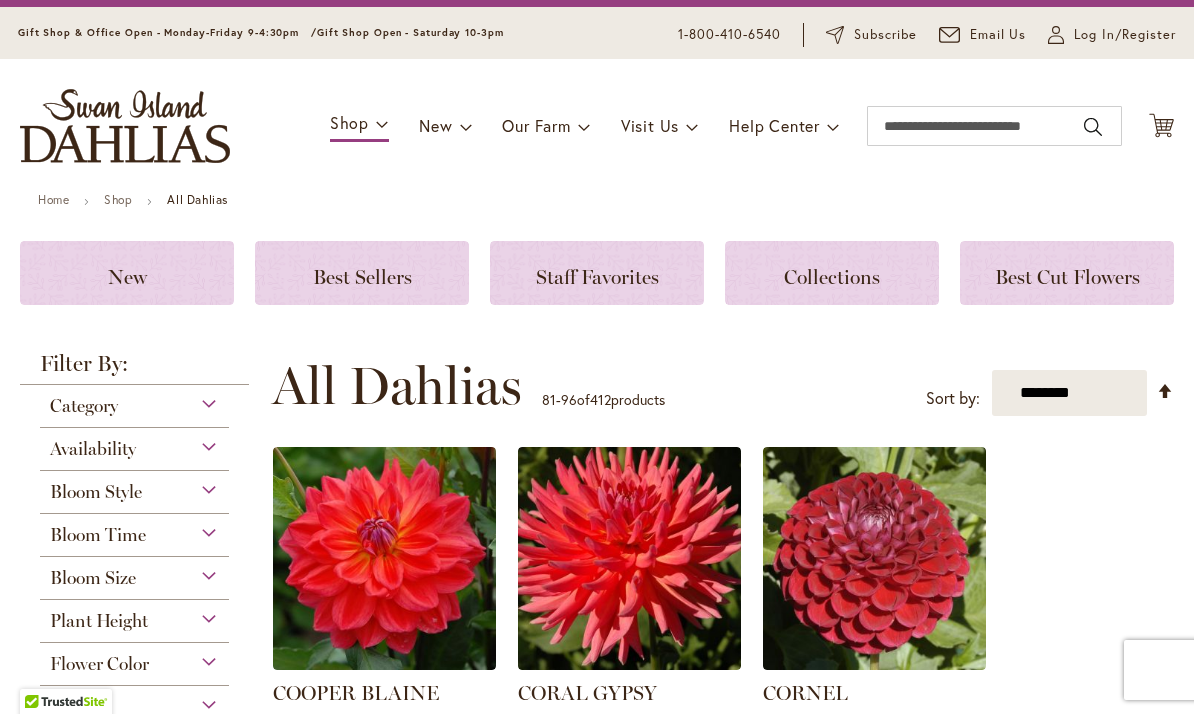 scroll, scrollTop: 4, scrollLeft: 0, axis: vertical 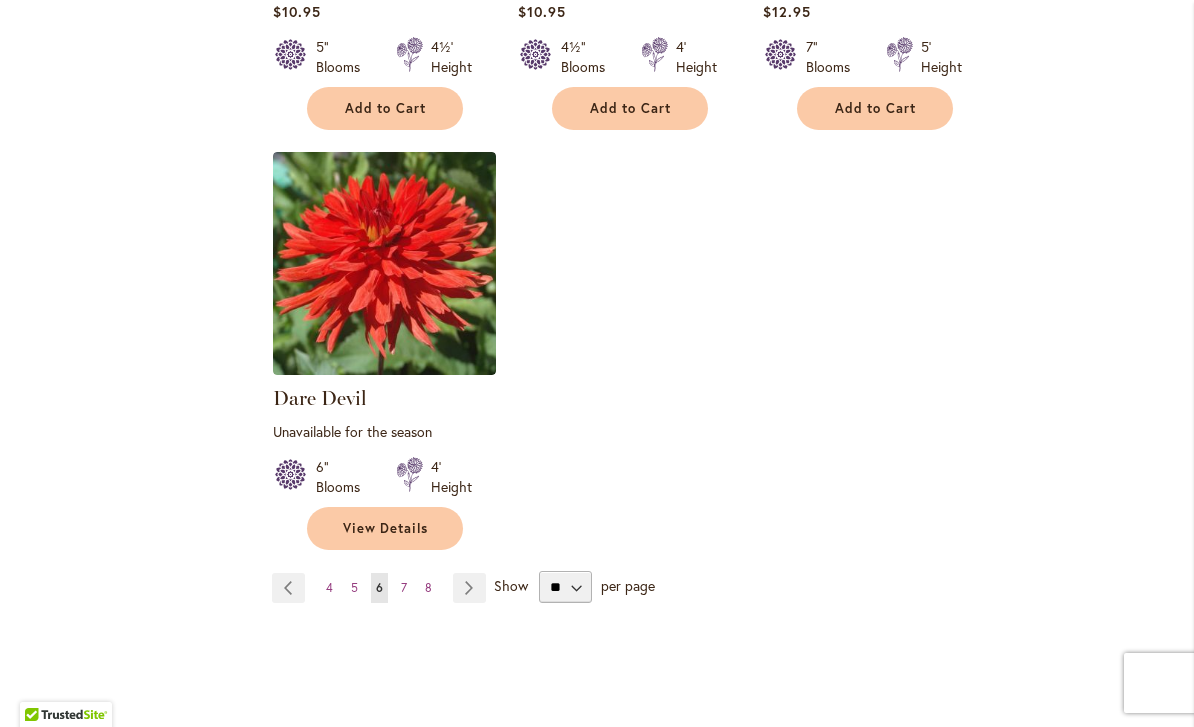 click on "Page
Next" at bounding box center (469, 588) 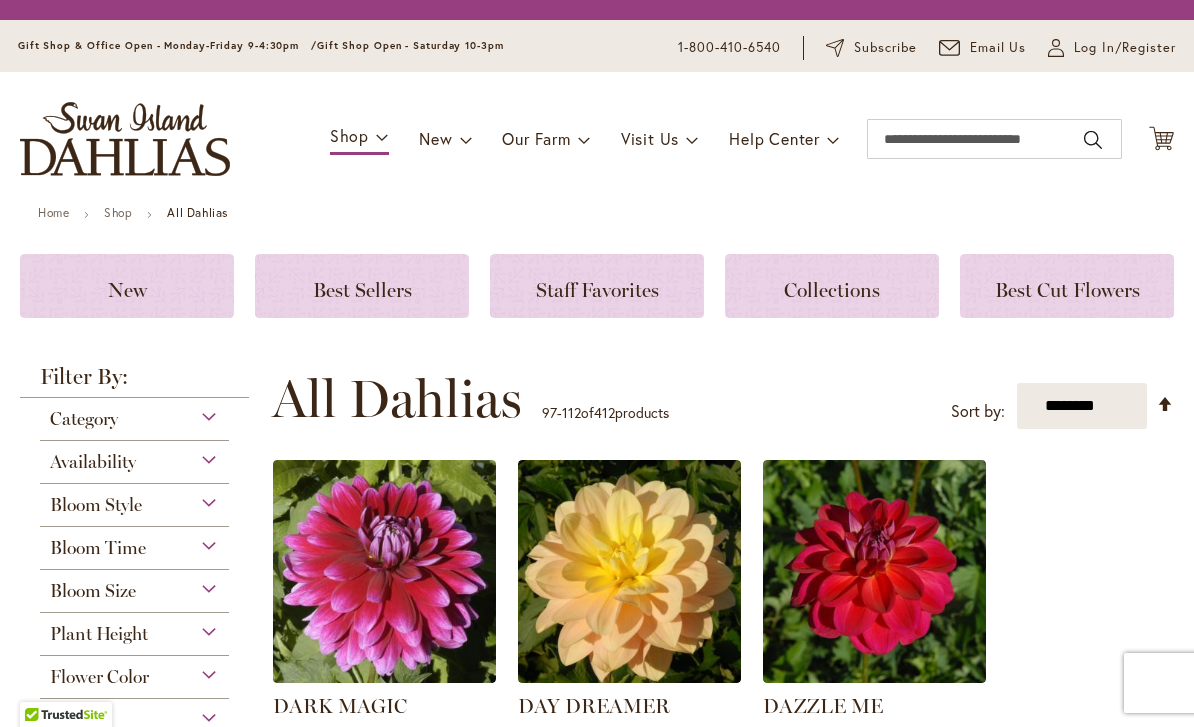 scroll, scrollTop: 0, scrollLeft: 0, axis: both 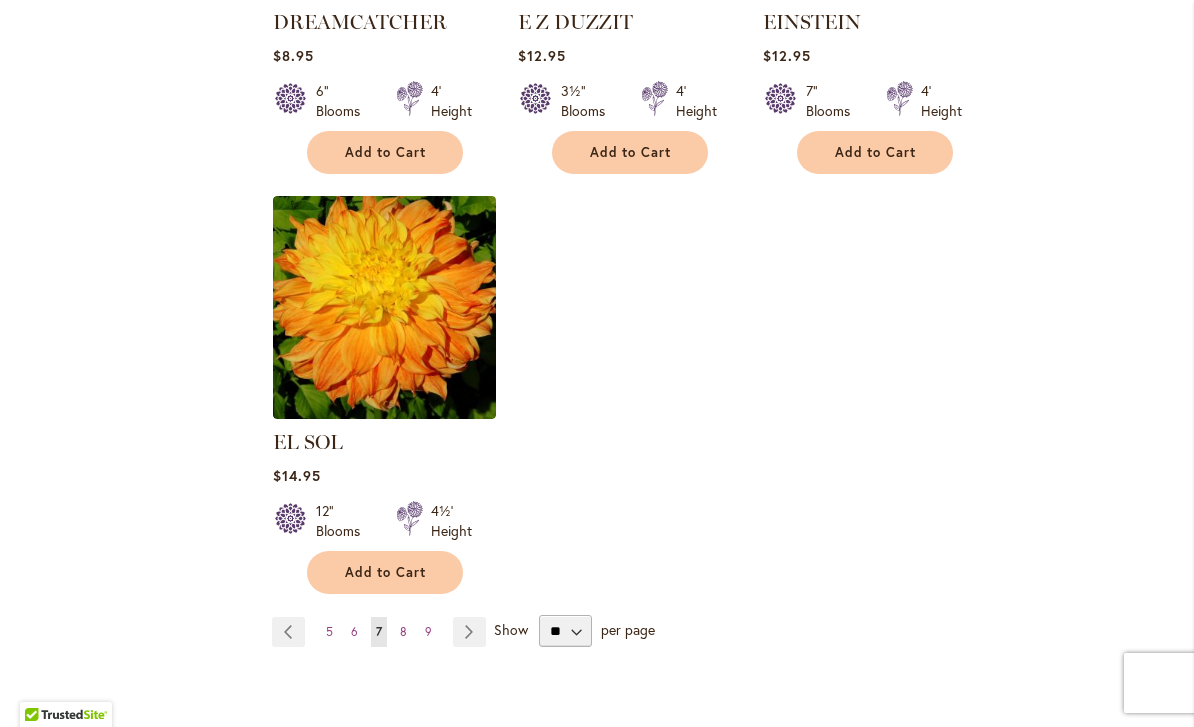 click on "Page
Next" at bounding box center [469, 632] 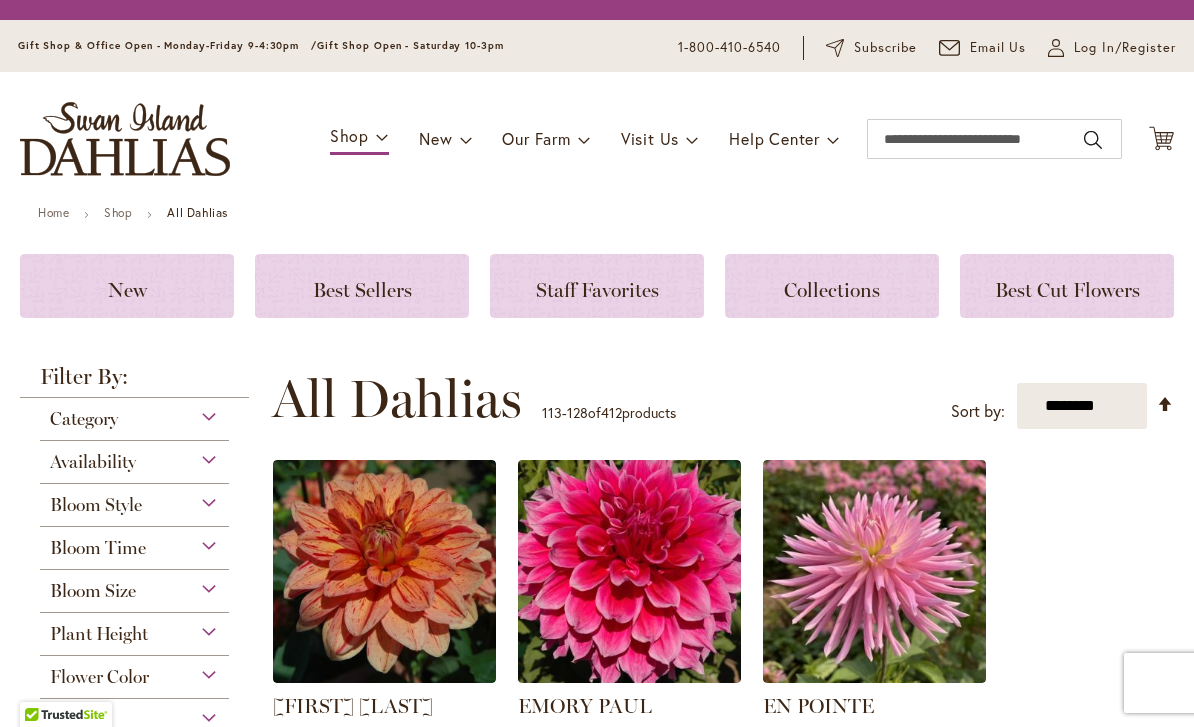 scroll, scrollTop: 0, scrollLeft: 0, axis: both 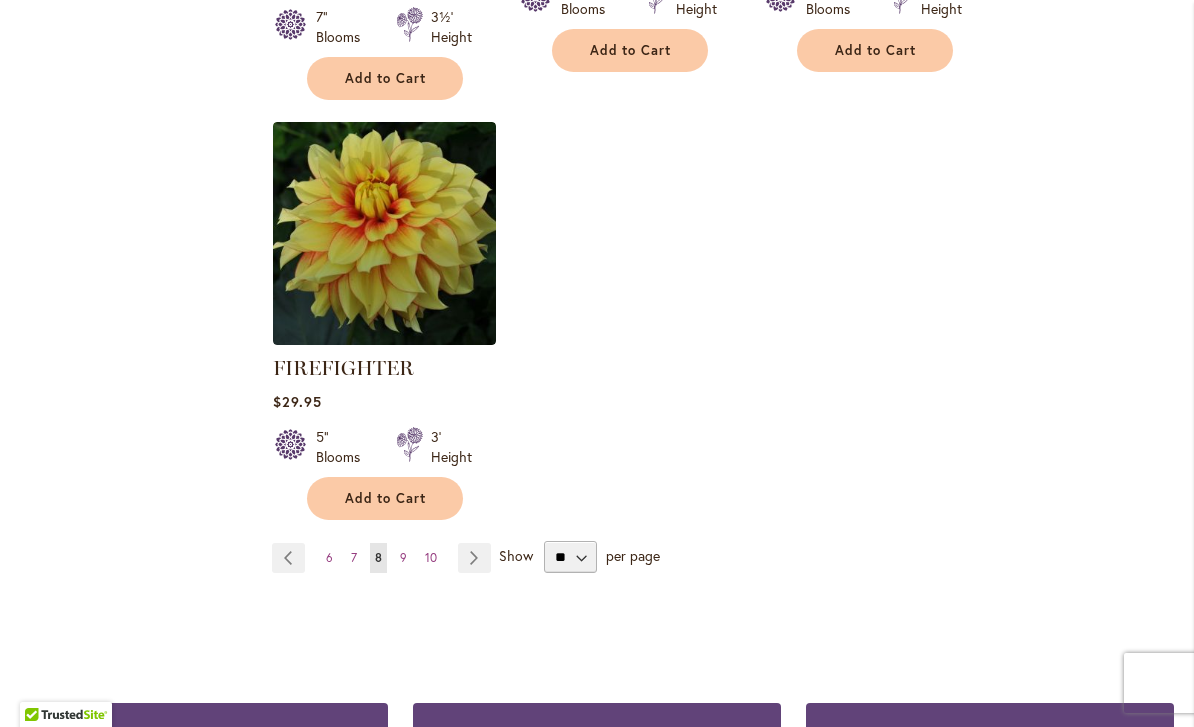click on "9" at bounding box center (403, 557) 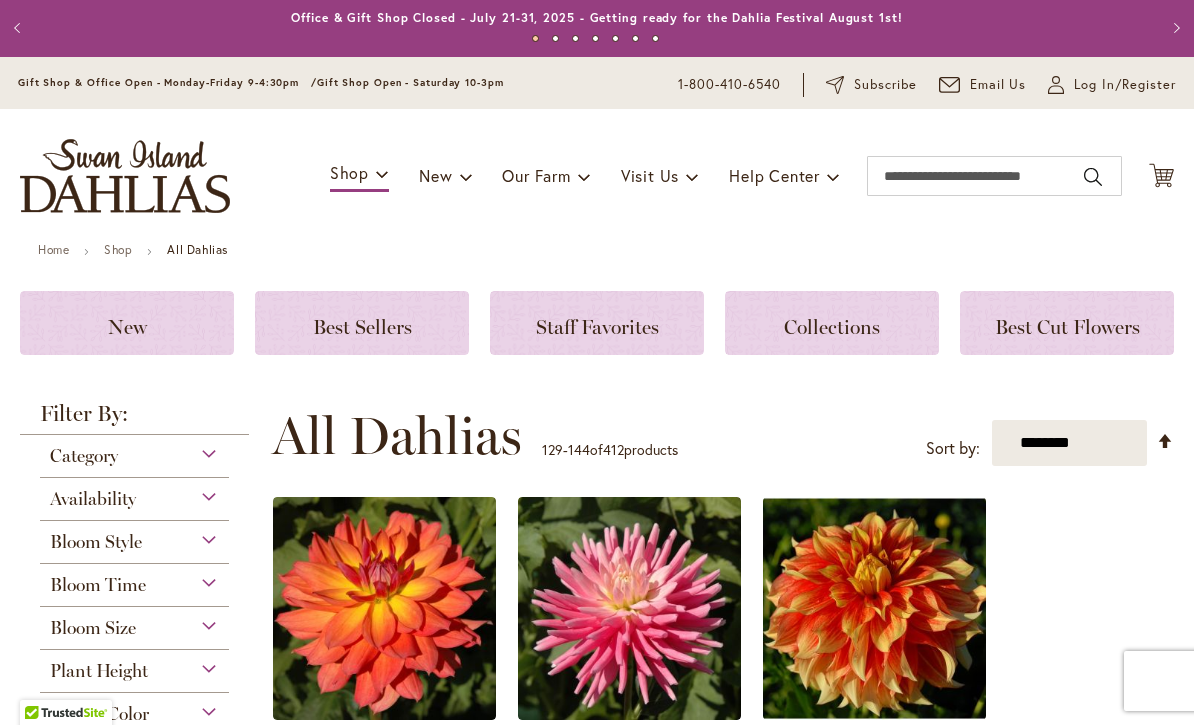 scroll, scrollTop: 0, scrollLeft: 0, axis: both 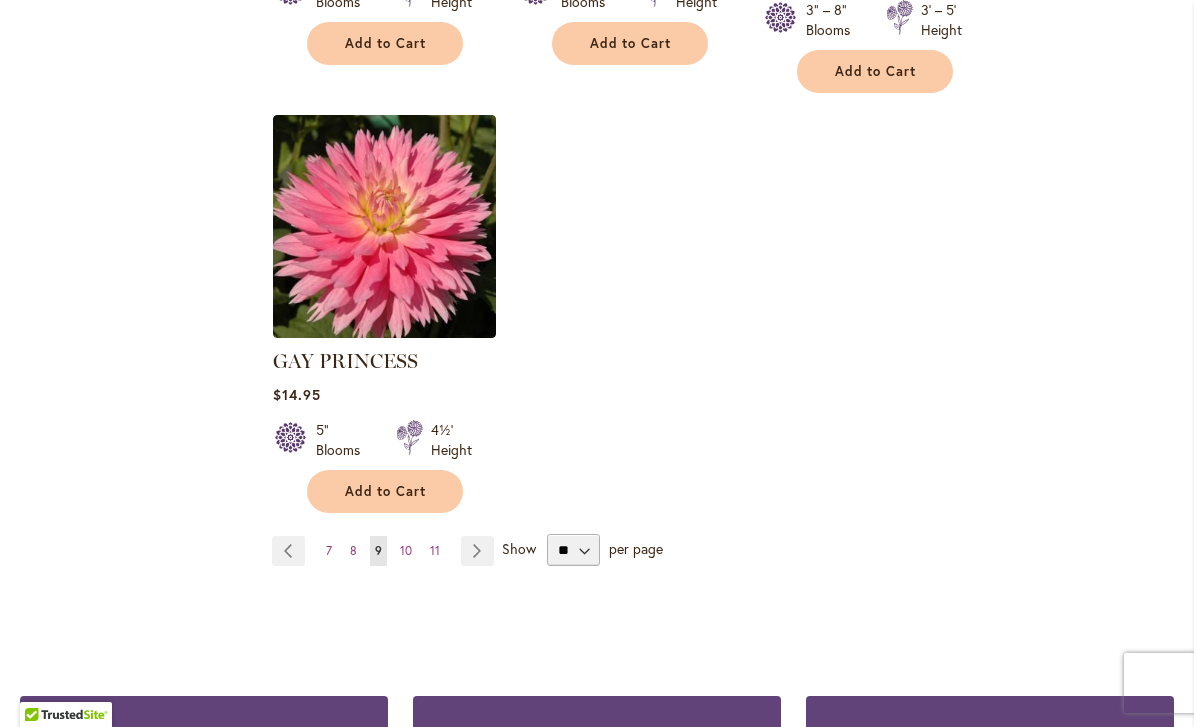 click on "Page
Next" at bounding box center (477, 551) 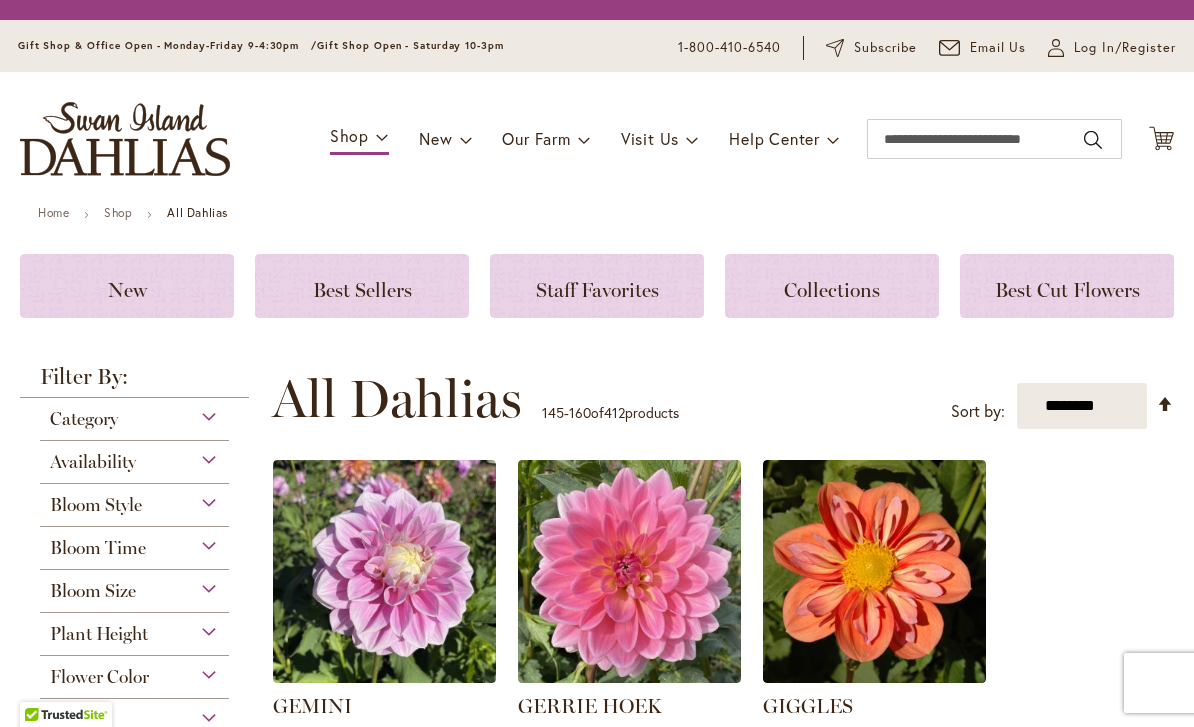 scroll, scrollTop: 0, scrollLeft: 0, axis: both 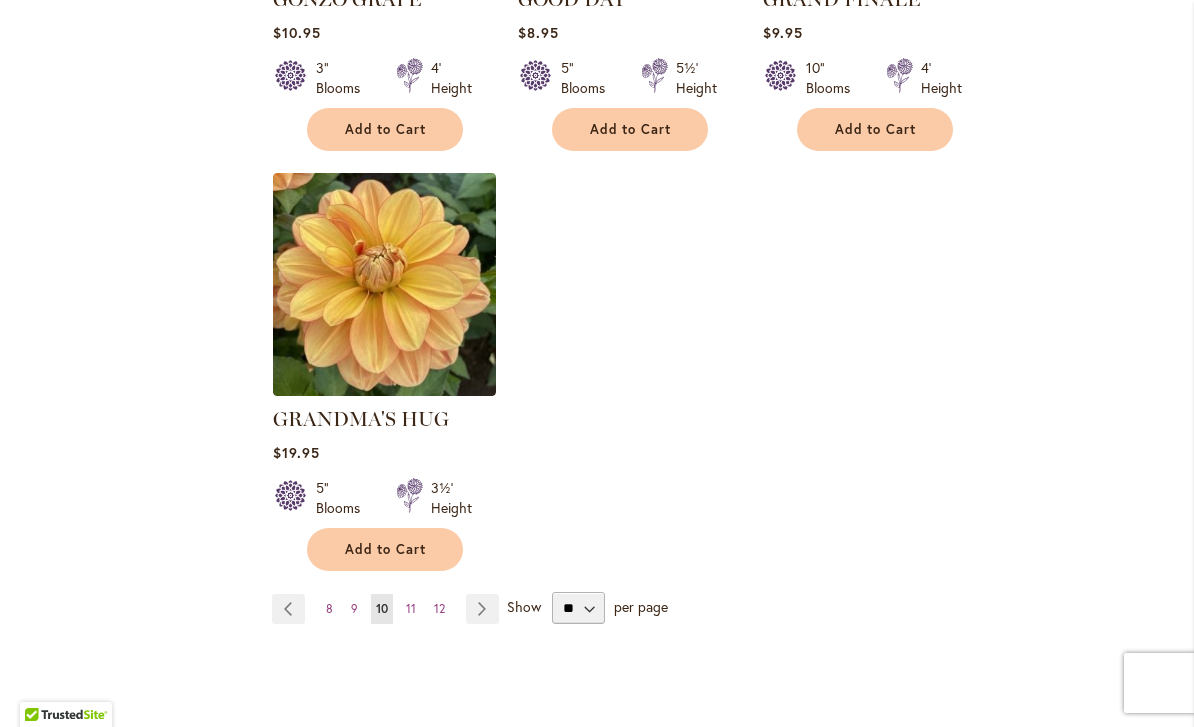 click on "Page
Next" at bounding box center [482, 609] 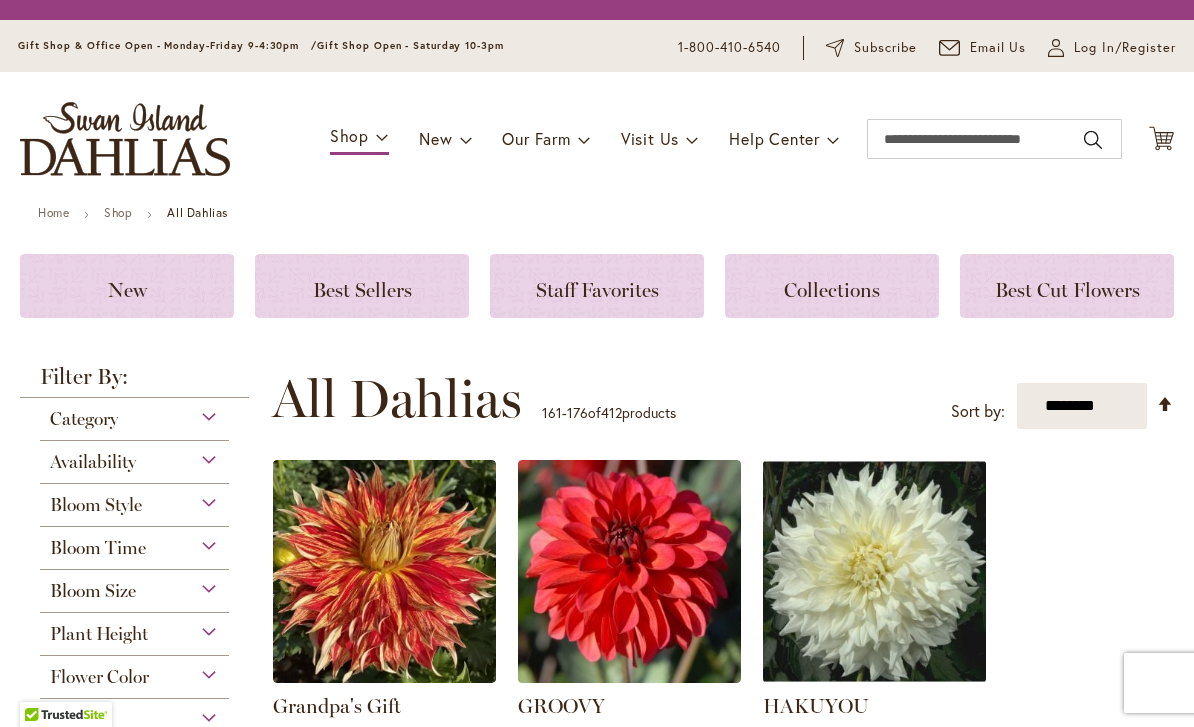 scroll, scrollTop: 0, scrollLeft: 0, axis: both 